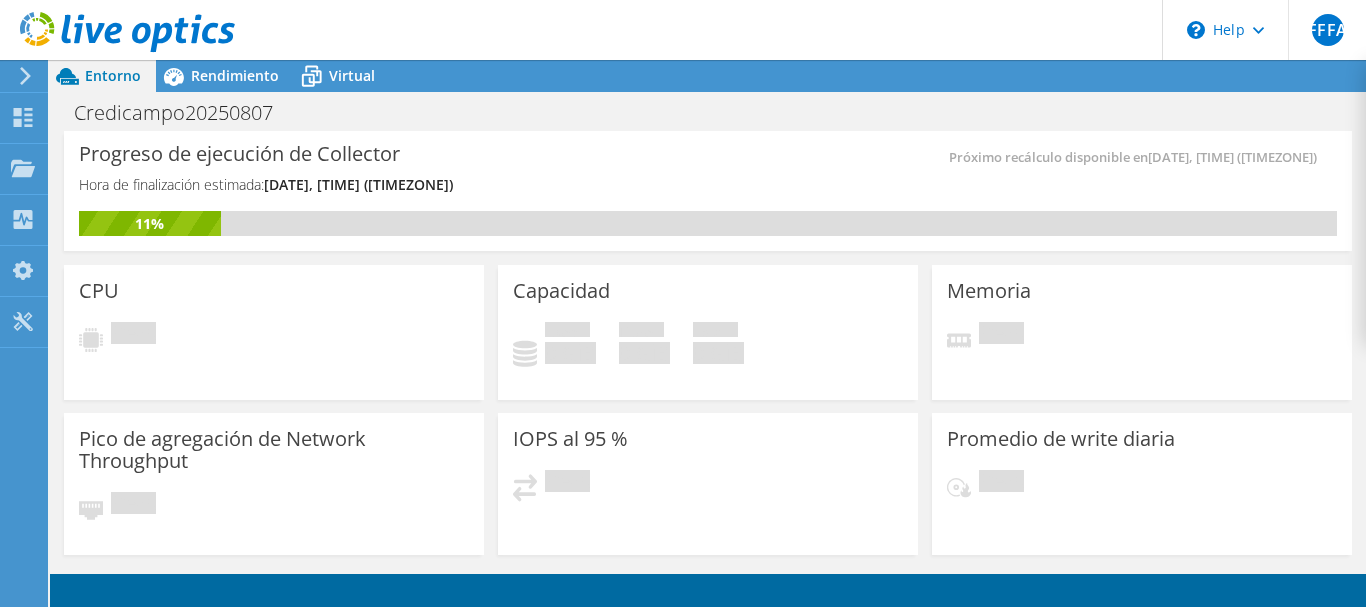 scroll, scrollTop: 0, scrollLeft: 0, axis: both 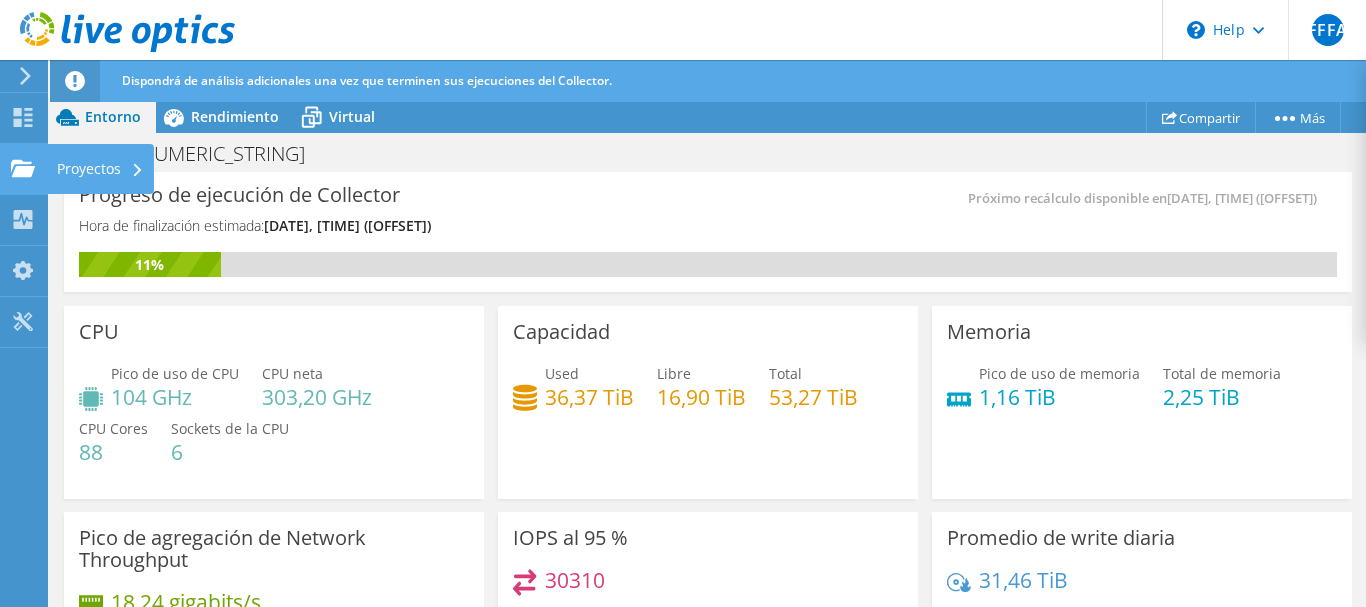 click 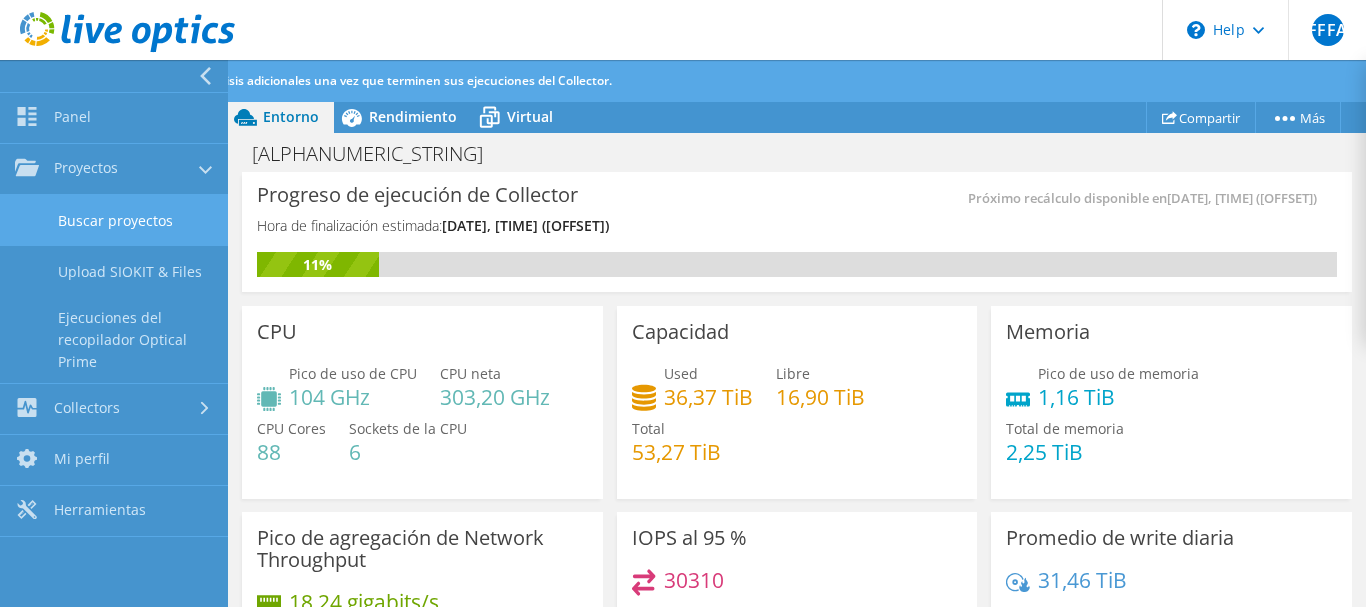 click on "Buscar proyectos" at bounding box center (114, 220) 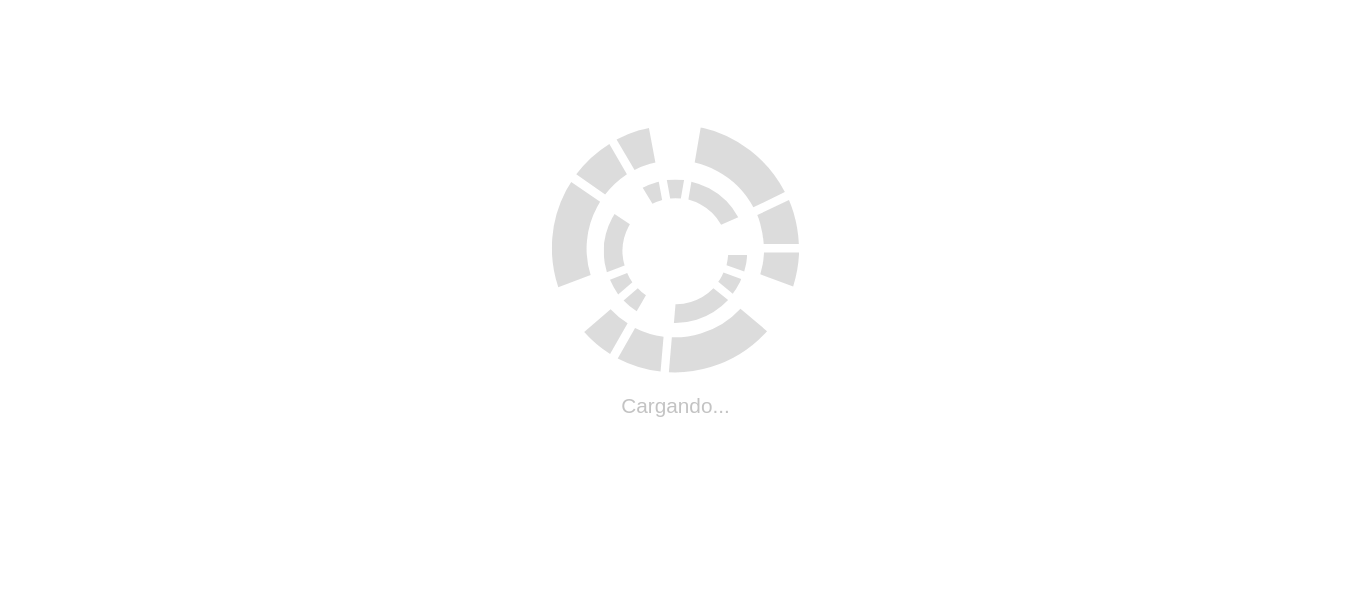 scroll, scrollTop: 0, scrollLeft: 0, axis: both 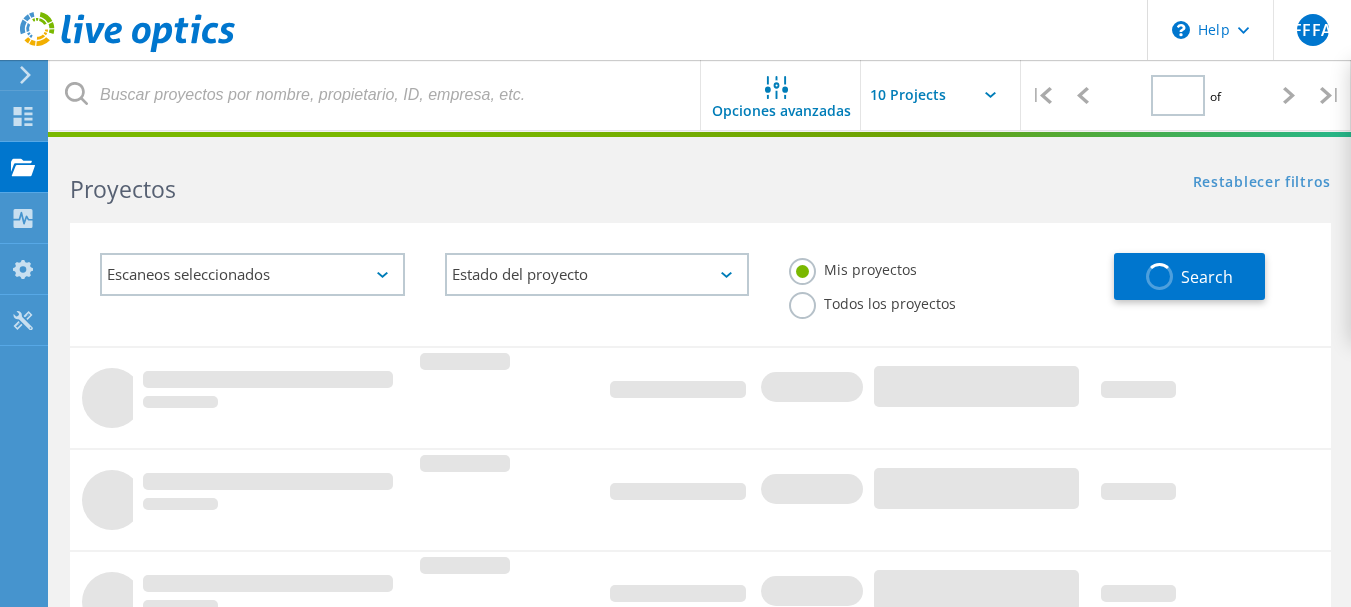type on "1" 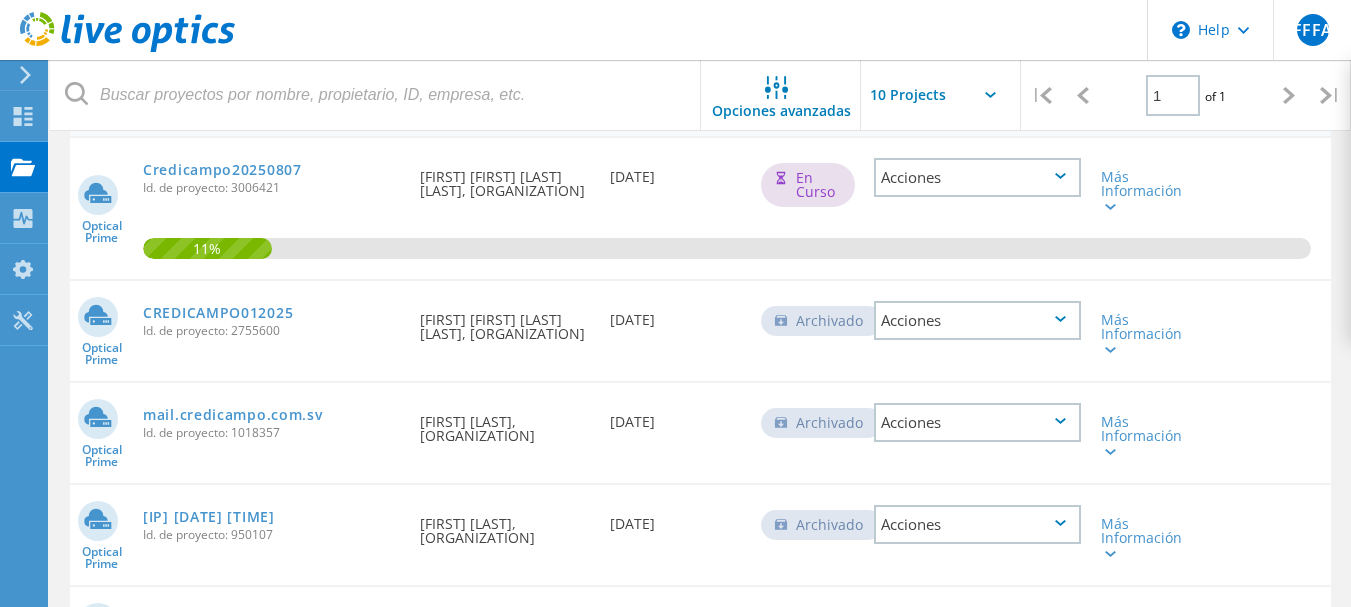 scroll, scrollTop: 267, scrollLeft: 0, axis: vertical 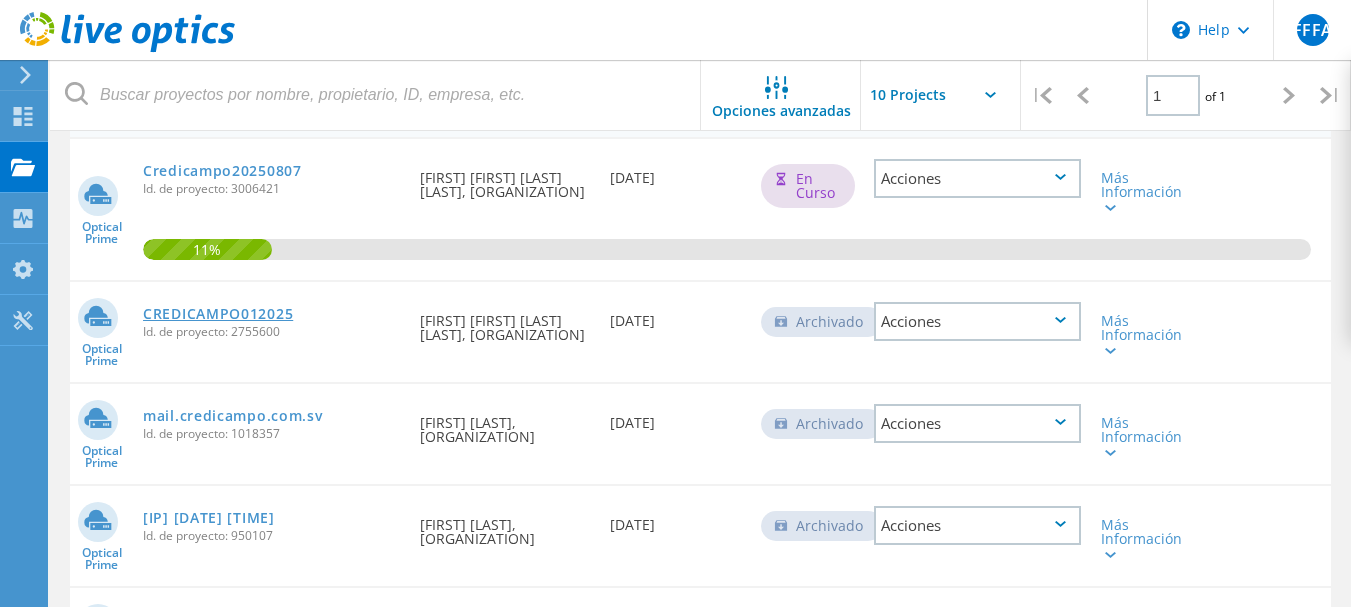 click on "CREDICAMPO012025" 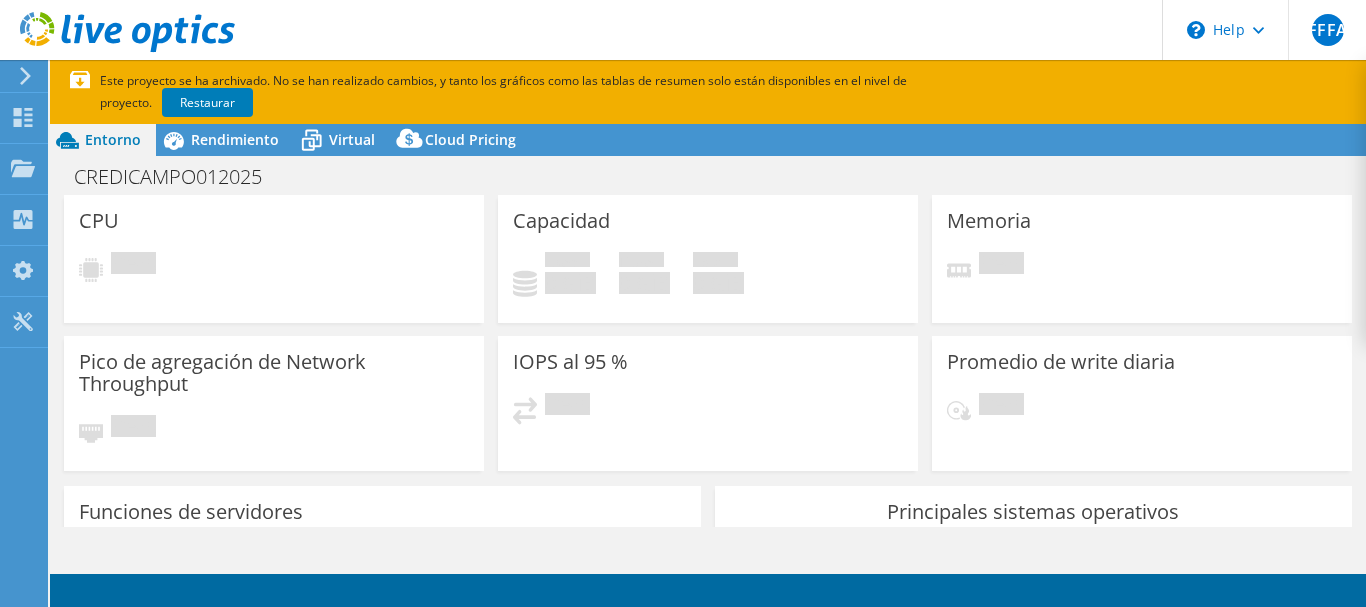 scroll, scrollTop: 0, scrollLeft: 0, axis: both 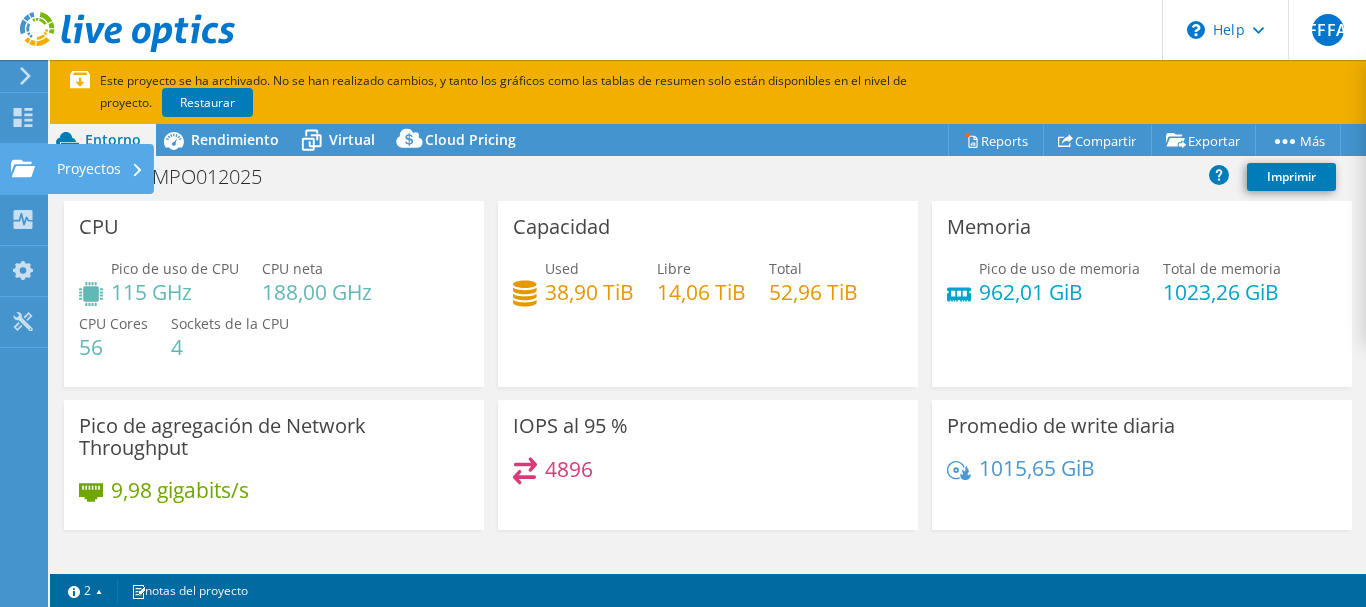 click on "Proyectos" at bounding box center (100, 169) 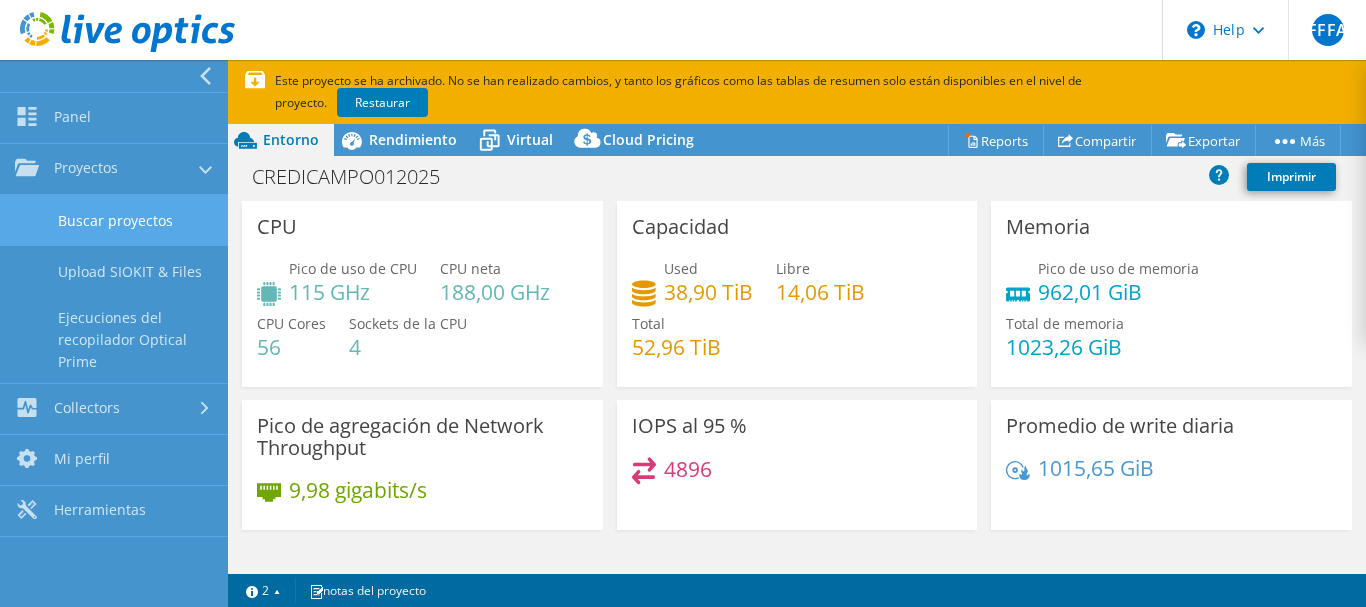 click on "Buscar proyectos" at bounding box center [114, 220] 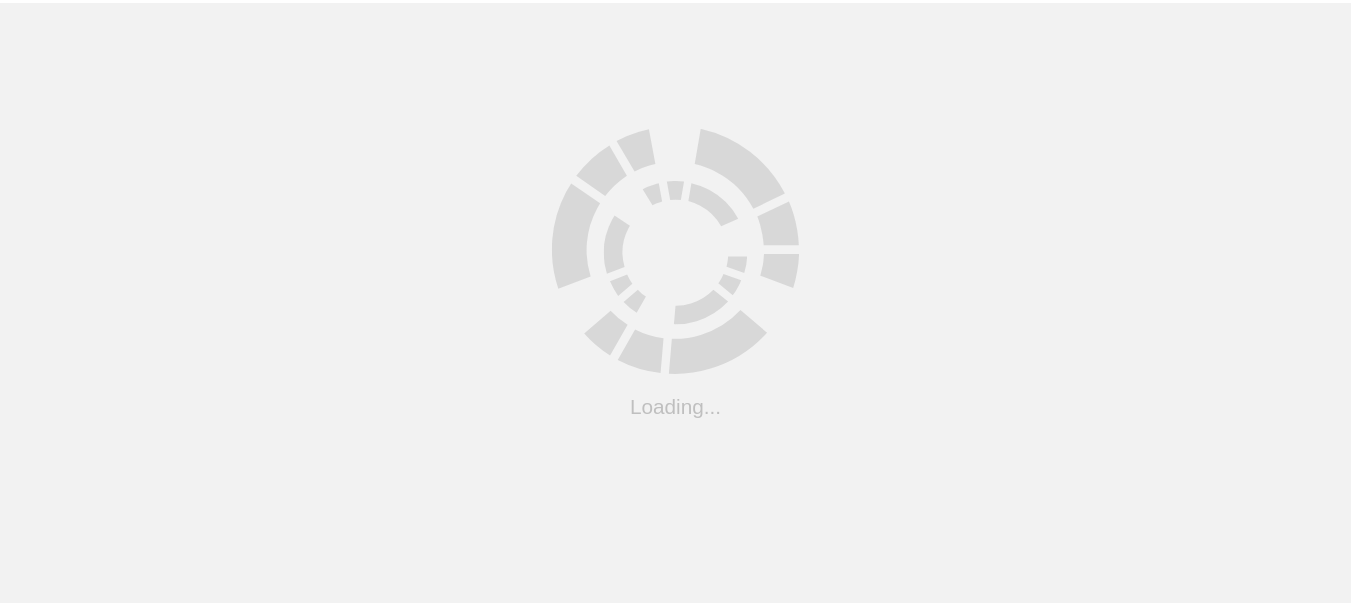 scroll, scrollTop: 0, scrollLeft: 0, axis: both 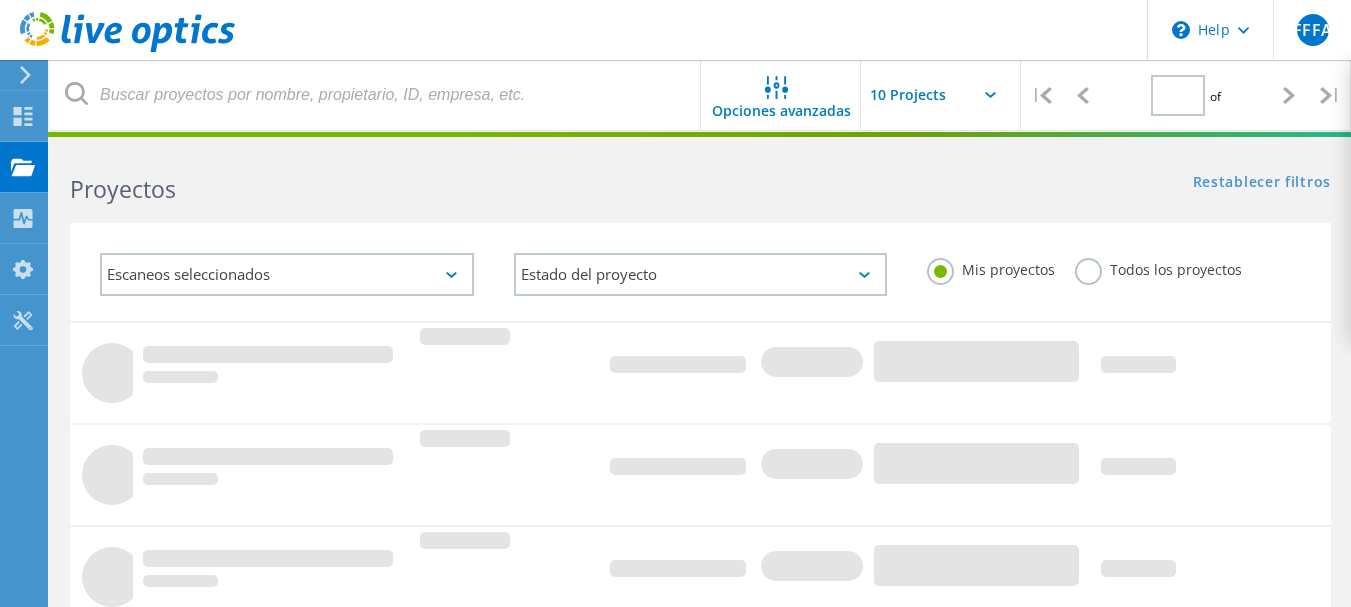 type on "1" 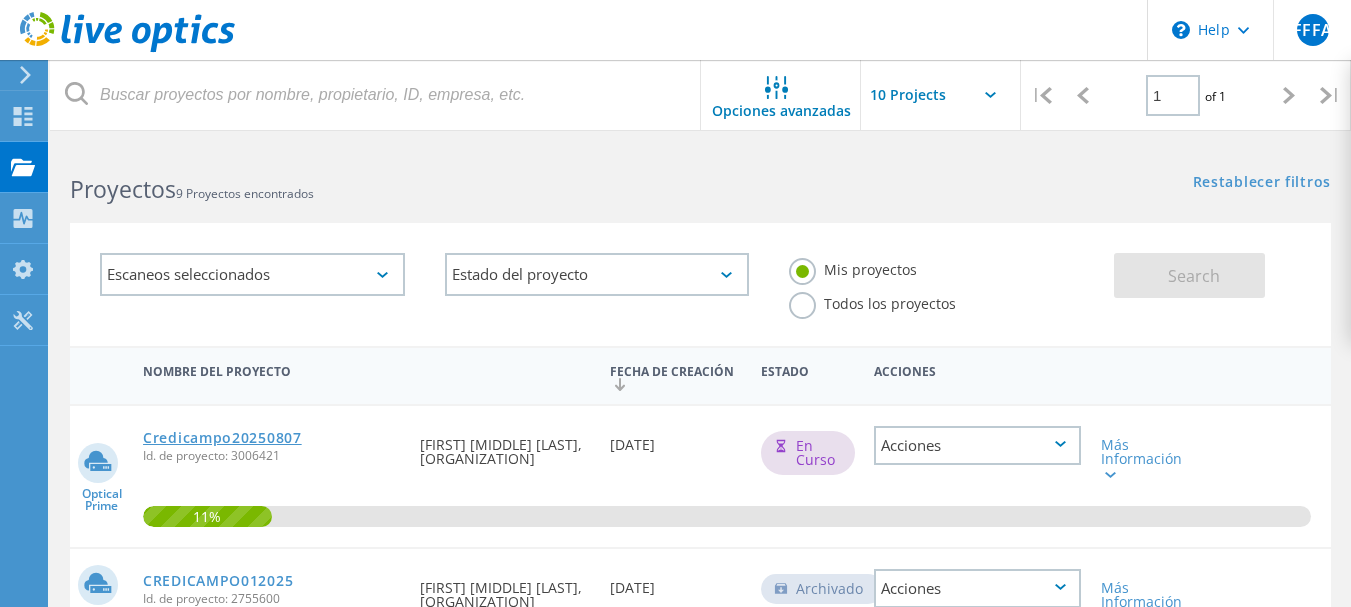 click on "Credicampo20250807" 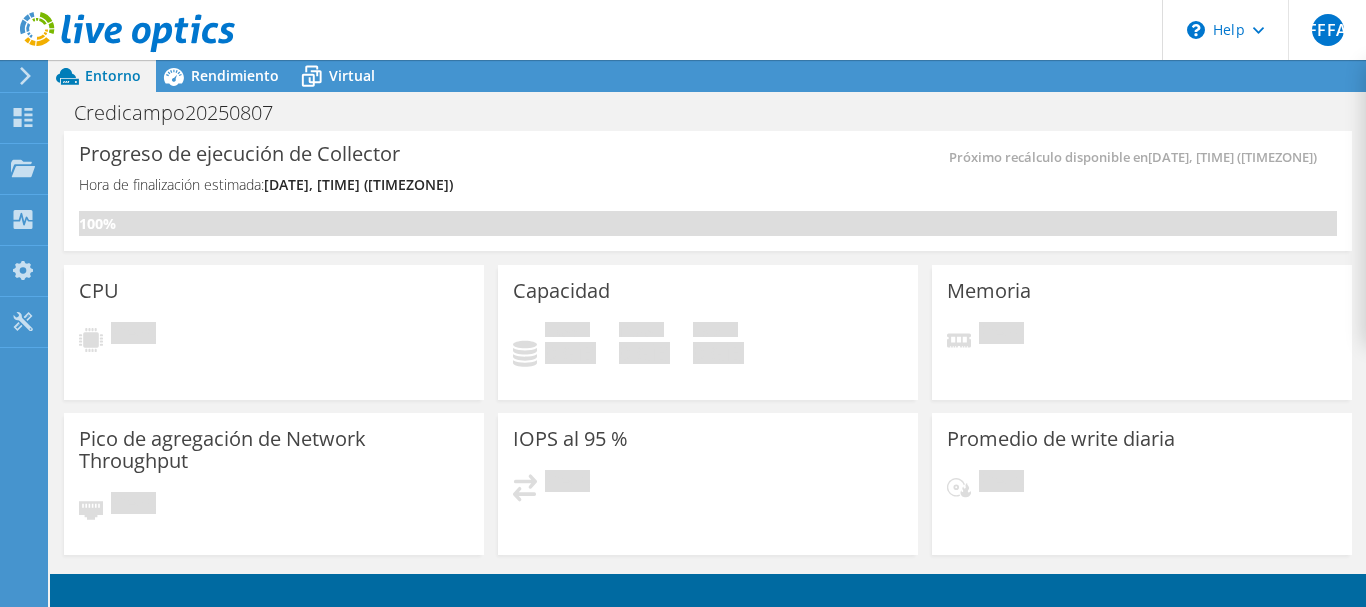 scroll, scrollTop: 0, scrollLeft: 0, axis: both 